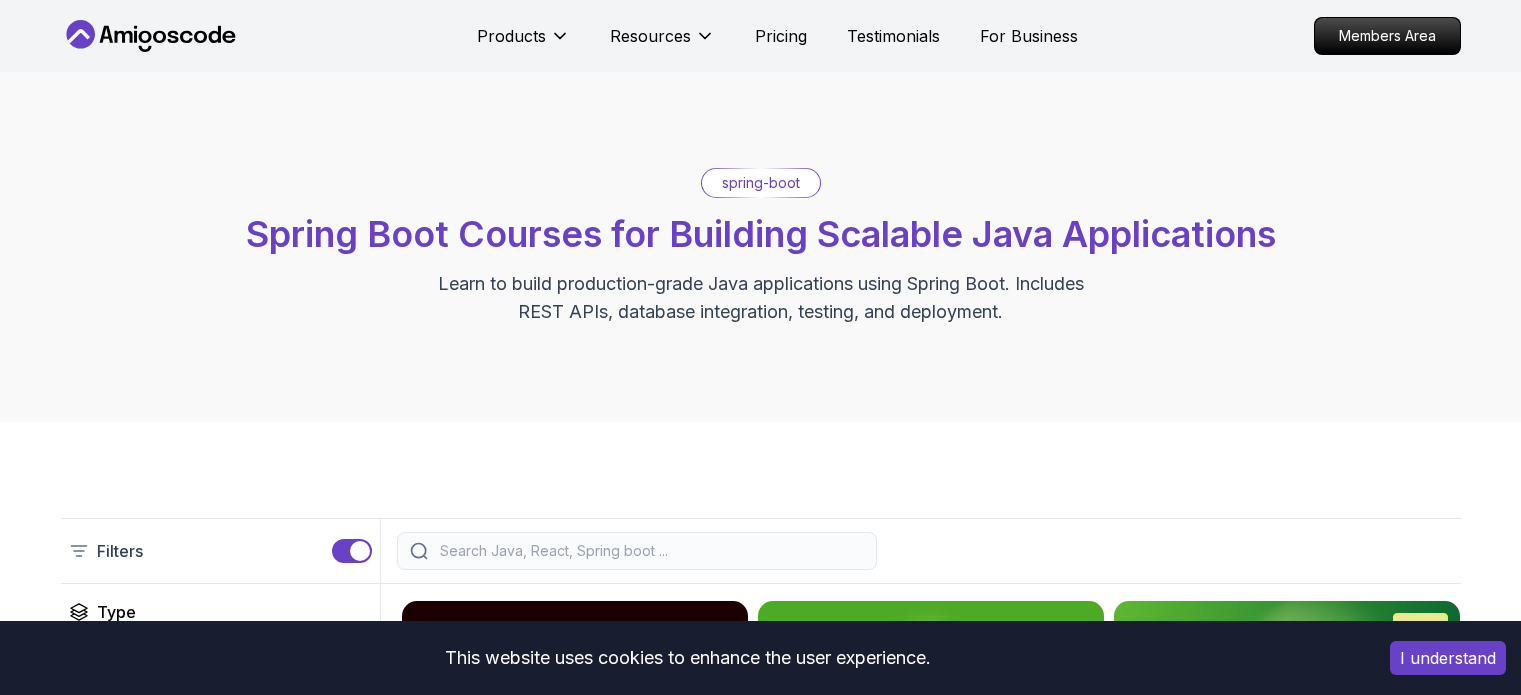 scroll, scrollTop: 200, scrollLeft: 0, axis: vertical 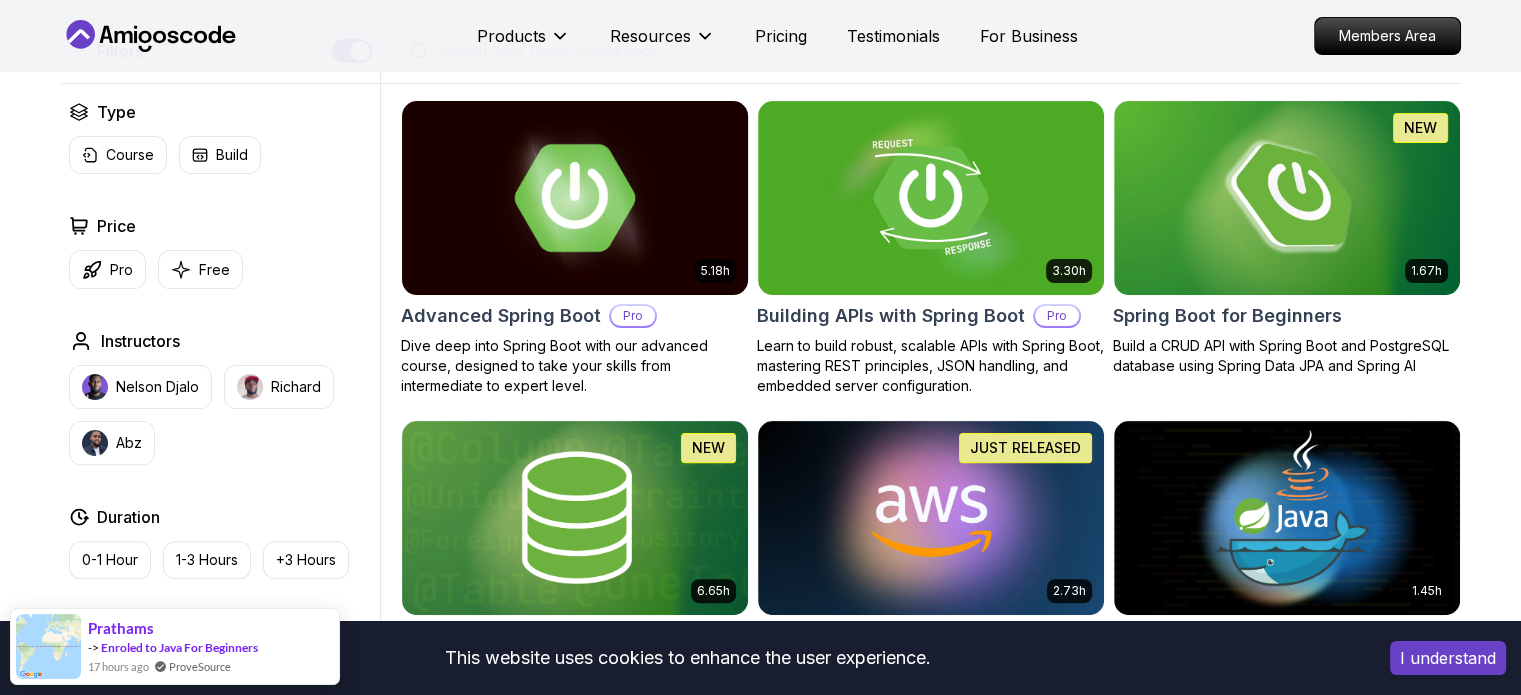 click at bounding box center (574, 197) 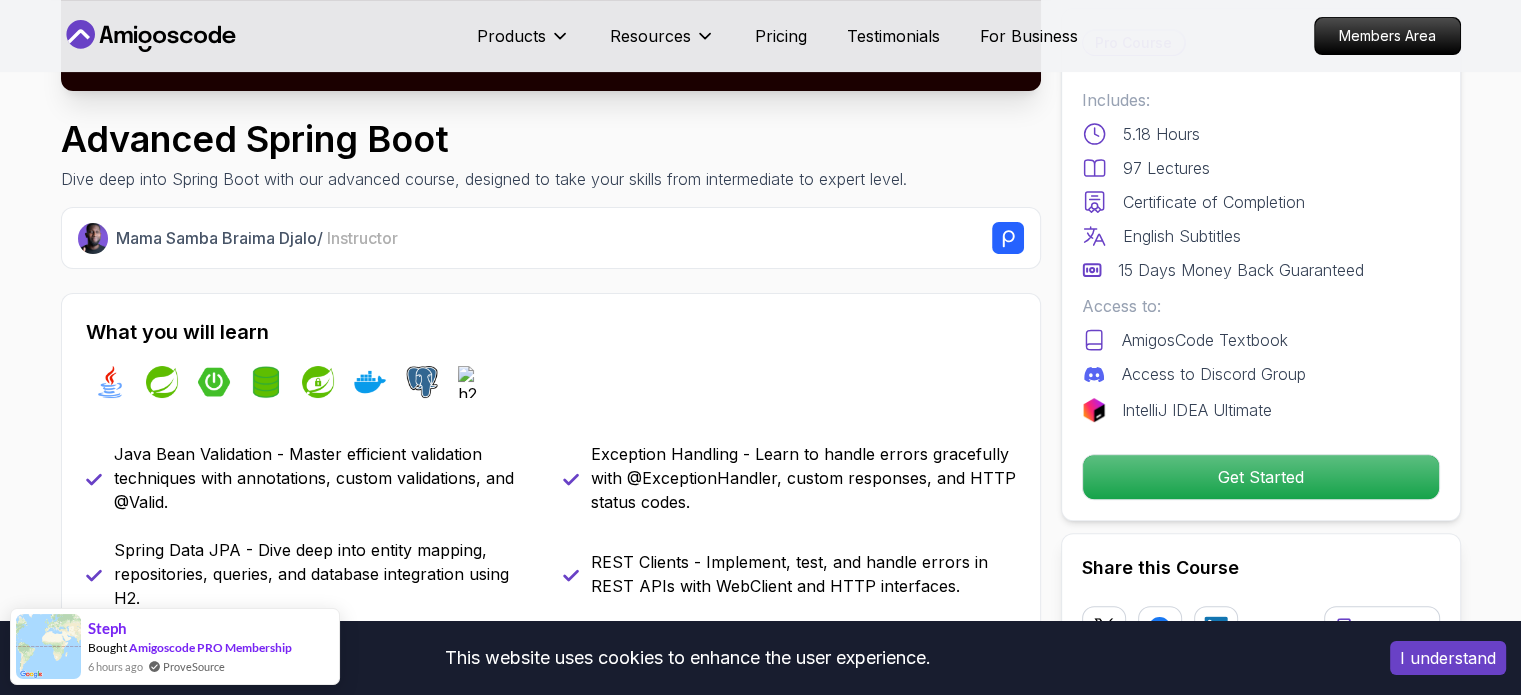 scroll, scrollTop: 600, scrollLeft: 0, axis: vertical 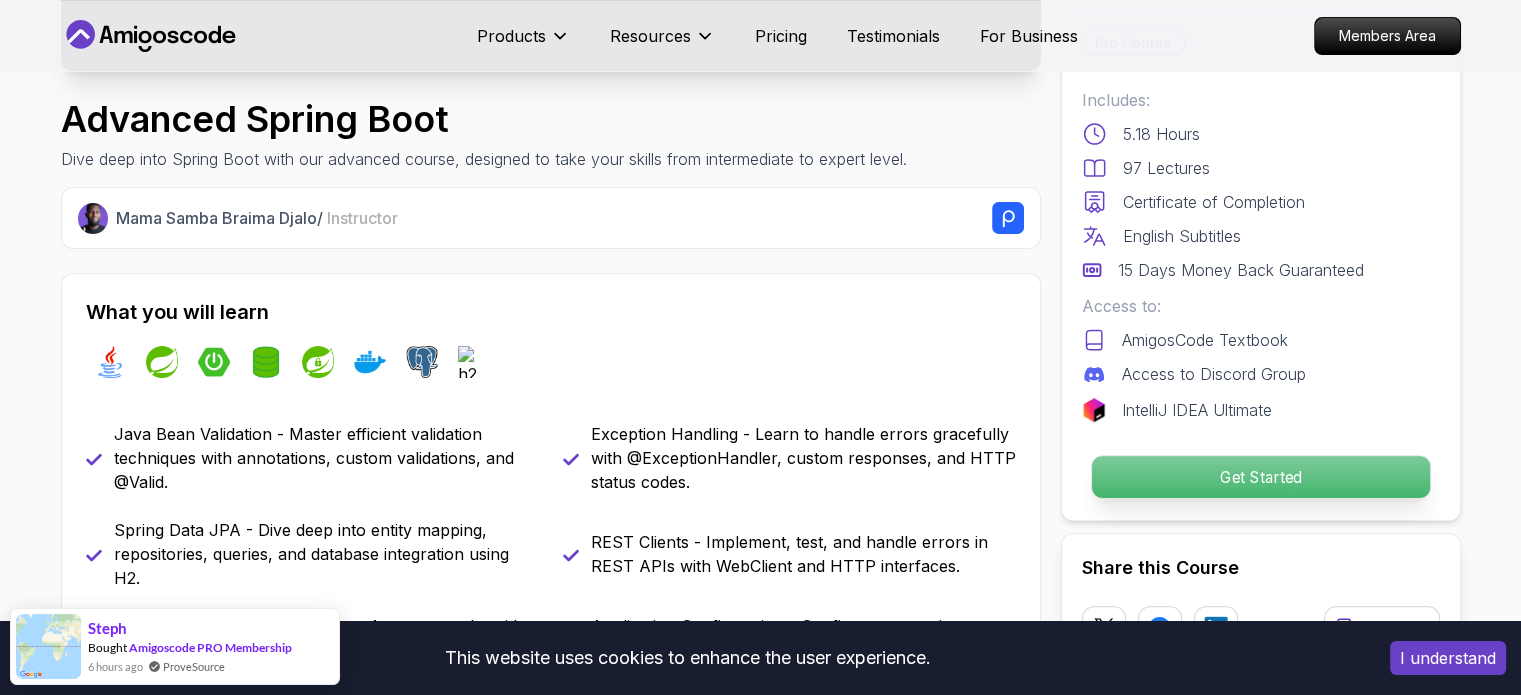 click on "Get Started" at bounding box center [1260, 477] 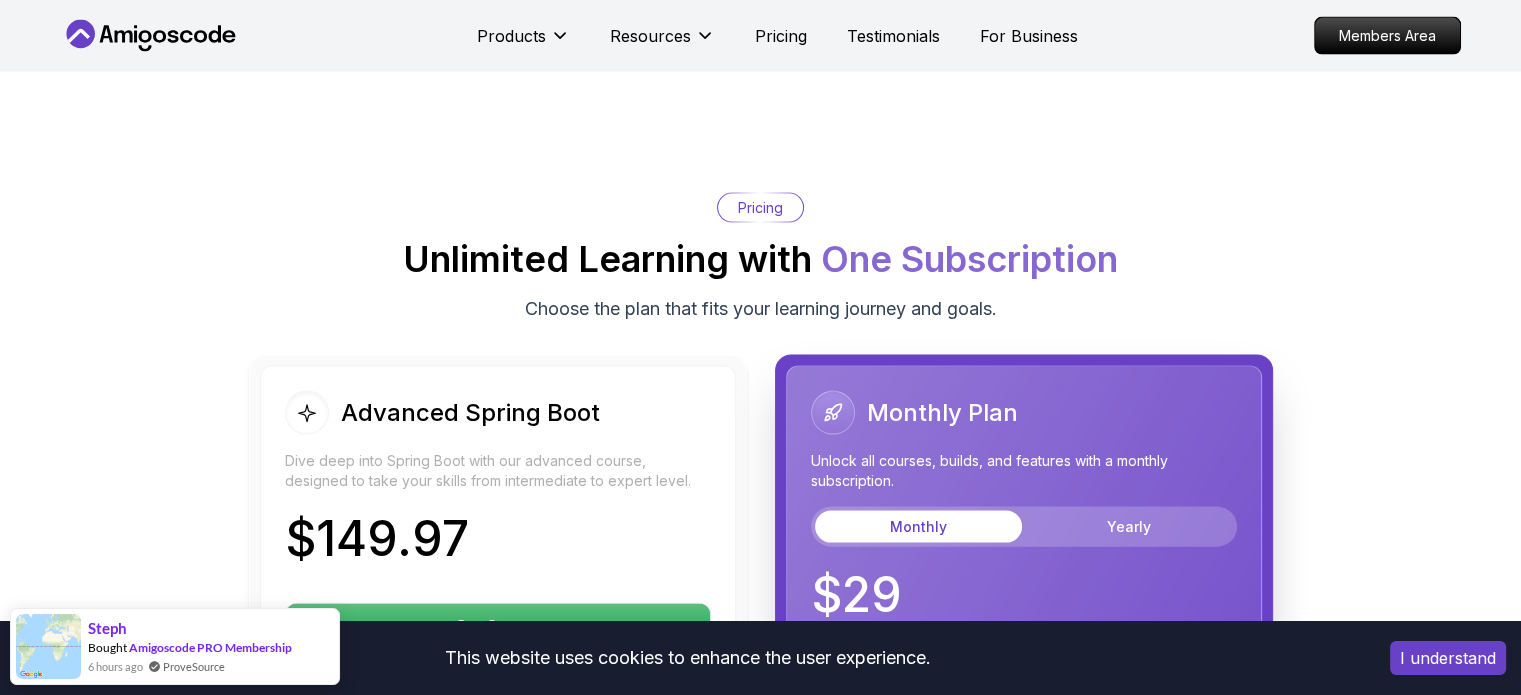 scroll, scrollTop: 4214, scrollLeft: 0, axis: vertical 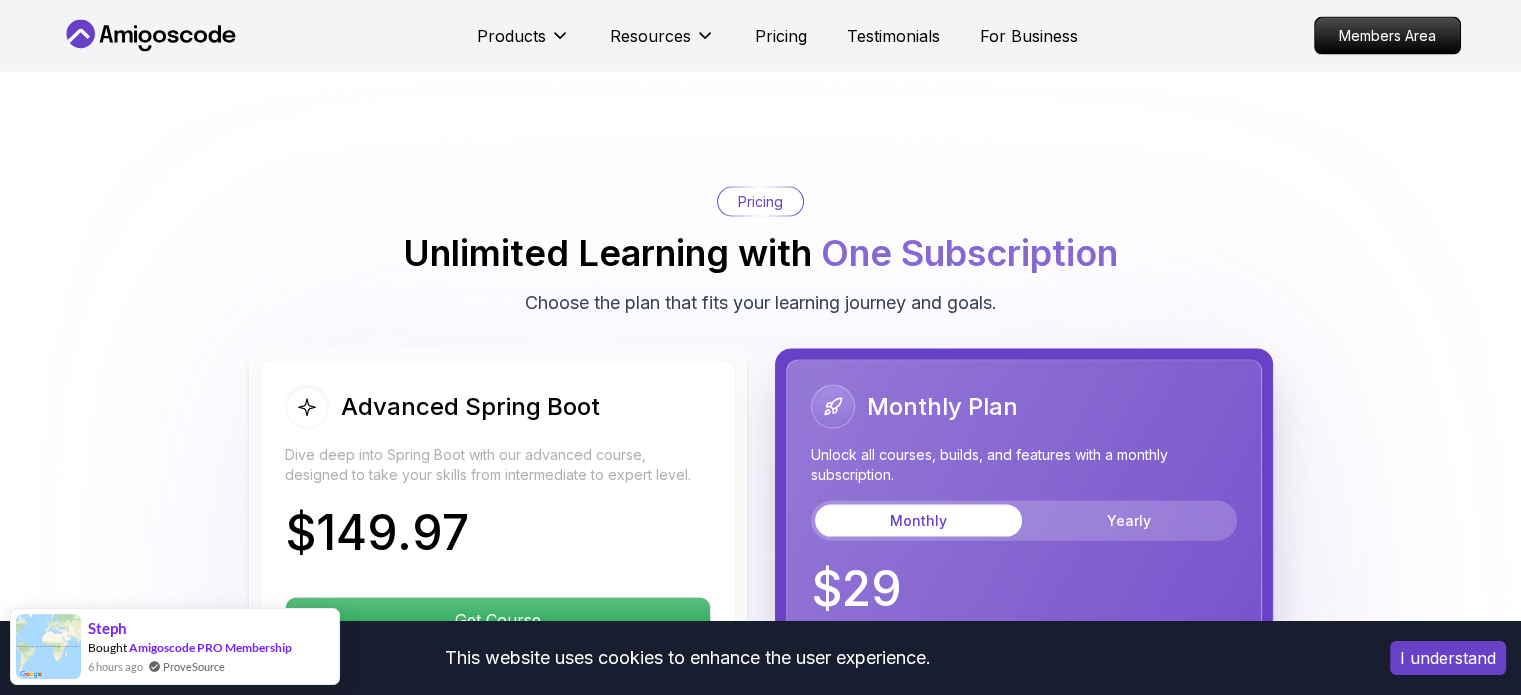 click on "This website uses cookies to enhance the user experience. I understand Products Resources Pricing Testimonials For Business Members Area Products Resources Pricing Testimonials For Business Members Area Advanced Spring Boot Dive deep into Spring Boot with our advanced course, designed to take your skills from intermediate to expert level. [FIRST] [LAST]  /   Instructor Pro Course Includes: 5.18 Hours 97 Lectures Certificate of Completion English Subtitles 15 Days Money Back Guaranteed Access to: AmigosCode Textbook Access to Discord Group IntelliJ IDEA Ultimate Get Started Share this Course or Copy link Got a Team of 5 or More? With one subscription, give your entire team access to all courses and features. Check our Business Plan [FIRST] [LAST]  /   Instructor What you will learn java spring spring-boot spring-data-jpa spring-security docker postgres h2 Java Bean Validation - Master efficient validation techniques with annotations, custom validations, and @Valid.
The  Advanced Spring Boot" at bounding box center (760, 292) 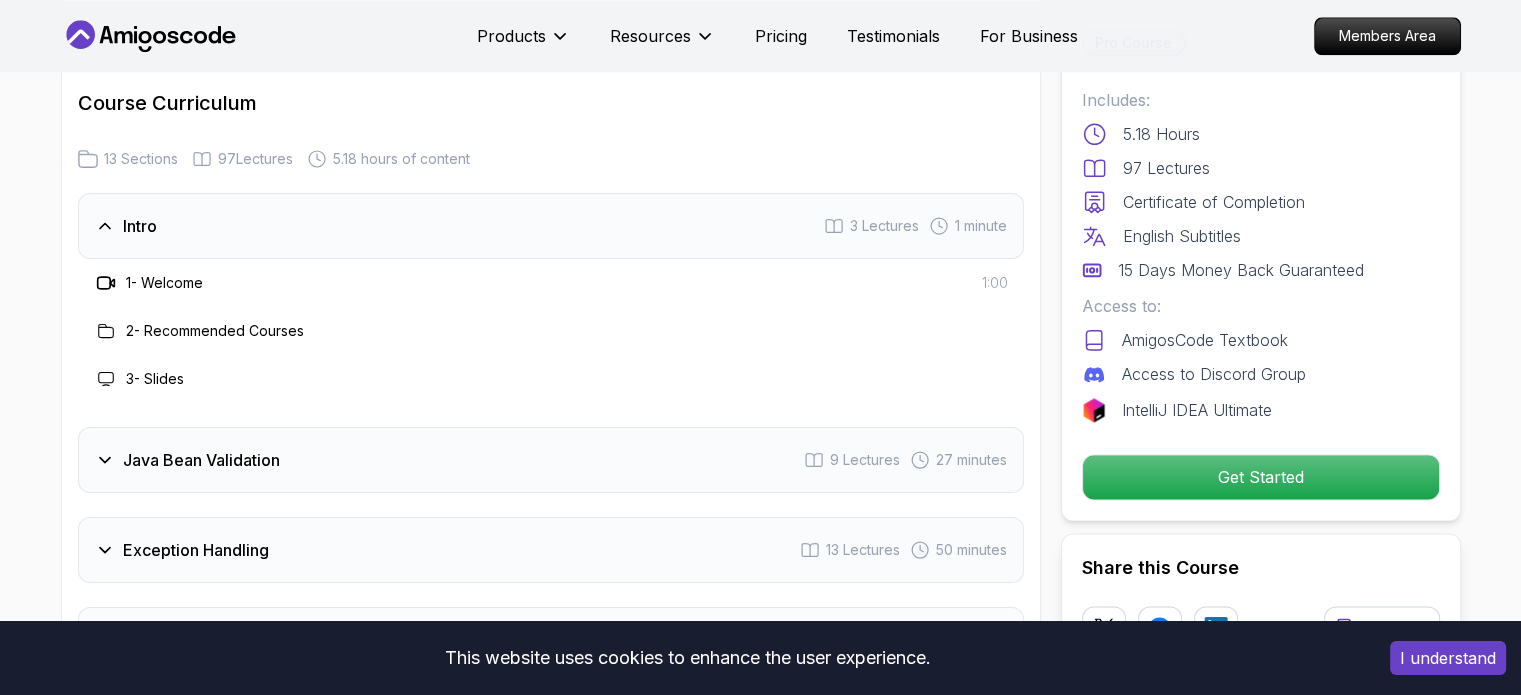 scroll, scrollTop: 2814, scrollLeft: 0, axis: vertical 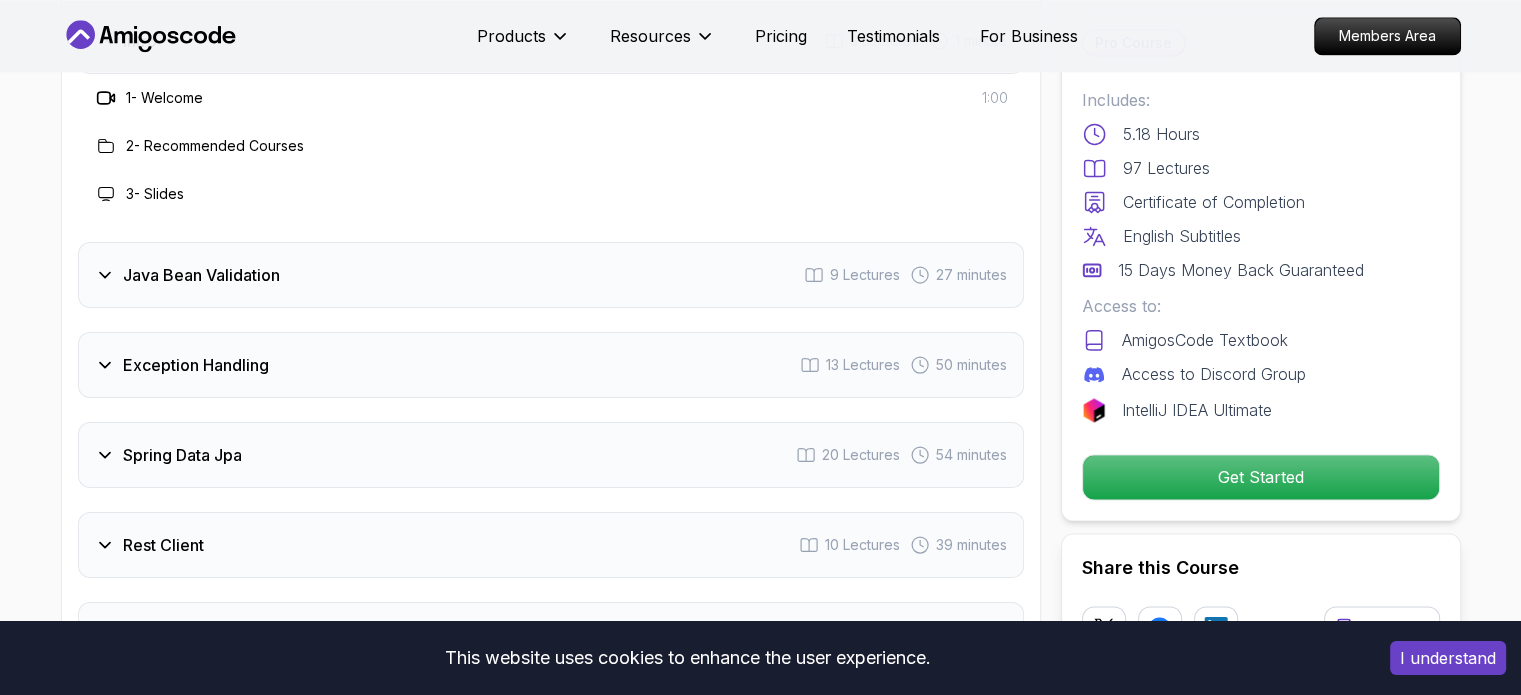 click on "Java Bean Validation" at bounding box center [201, 275] 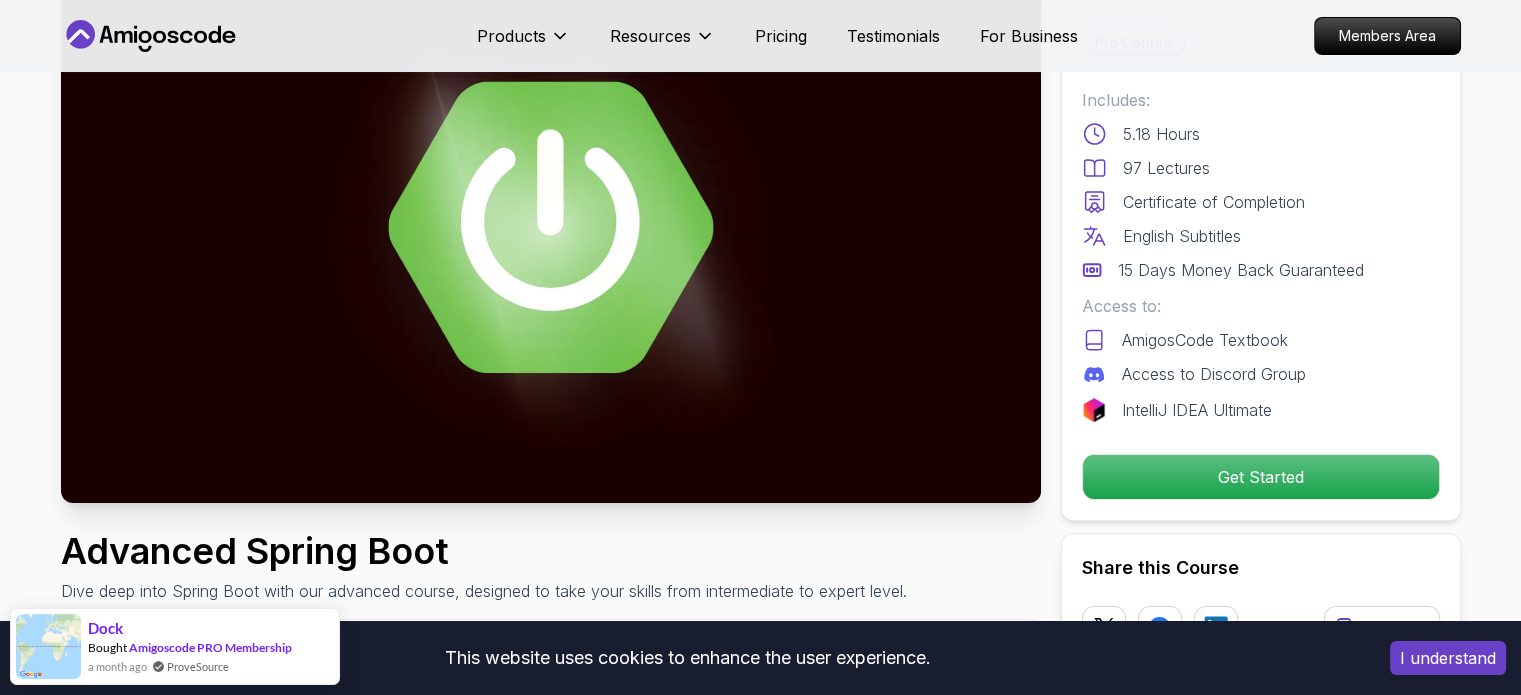 scroll, scrollTop: 0, scrollLeft: 0, axis: both 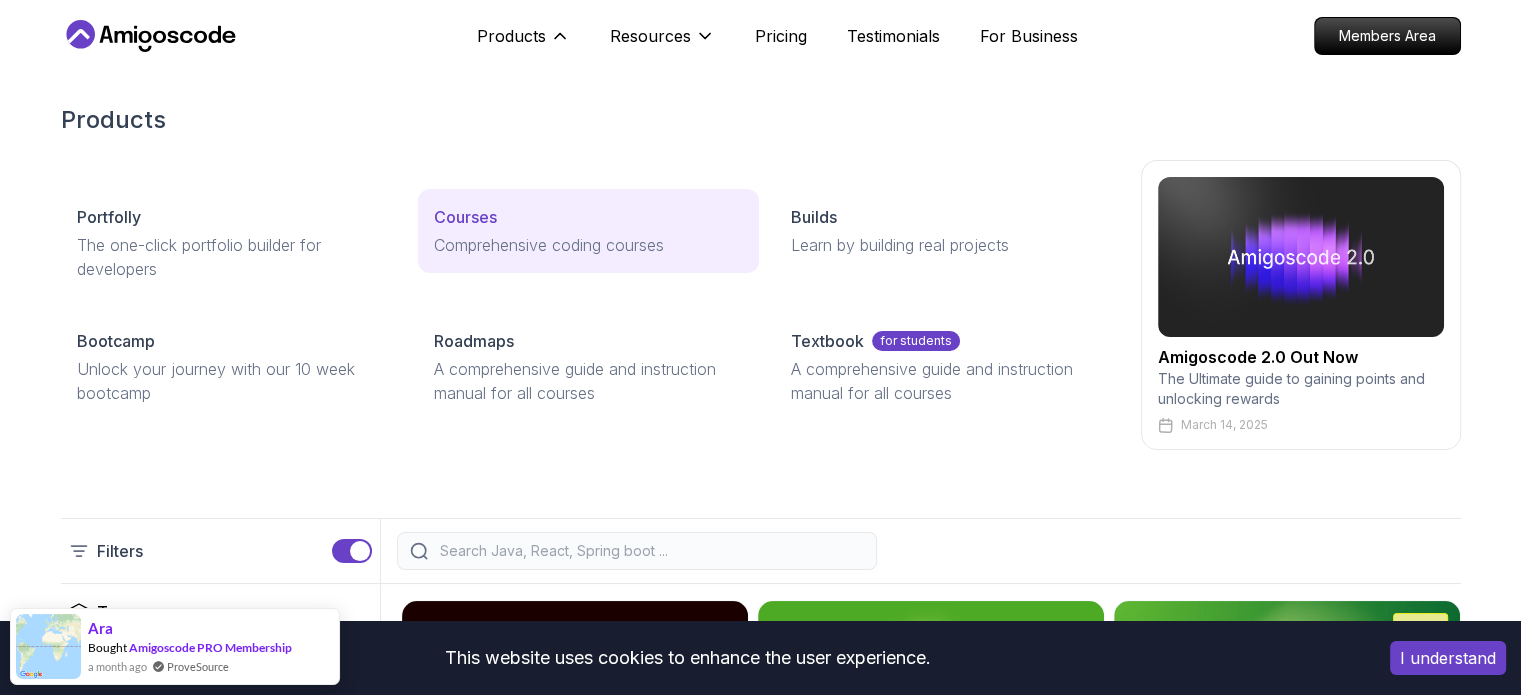 click on "Comprehensive coding courses" at bounding box center [588, 245] 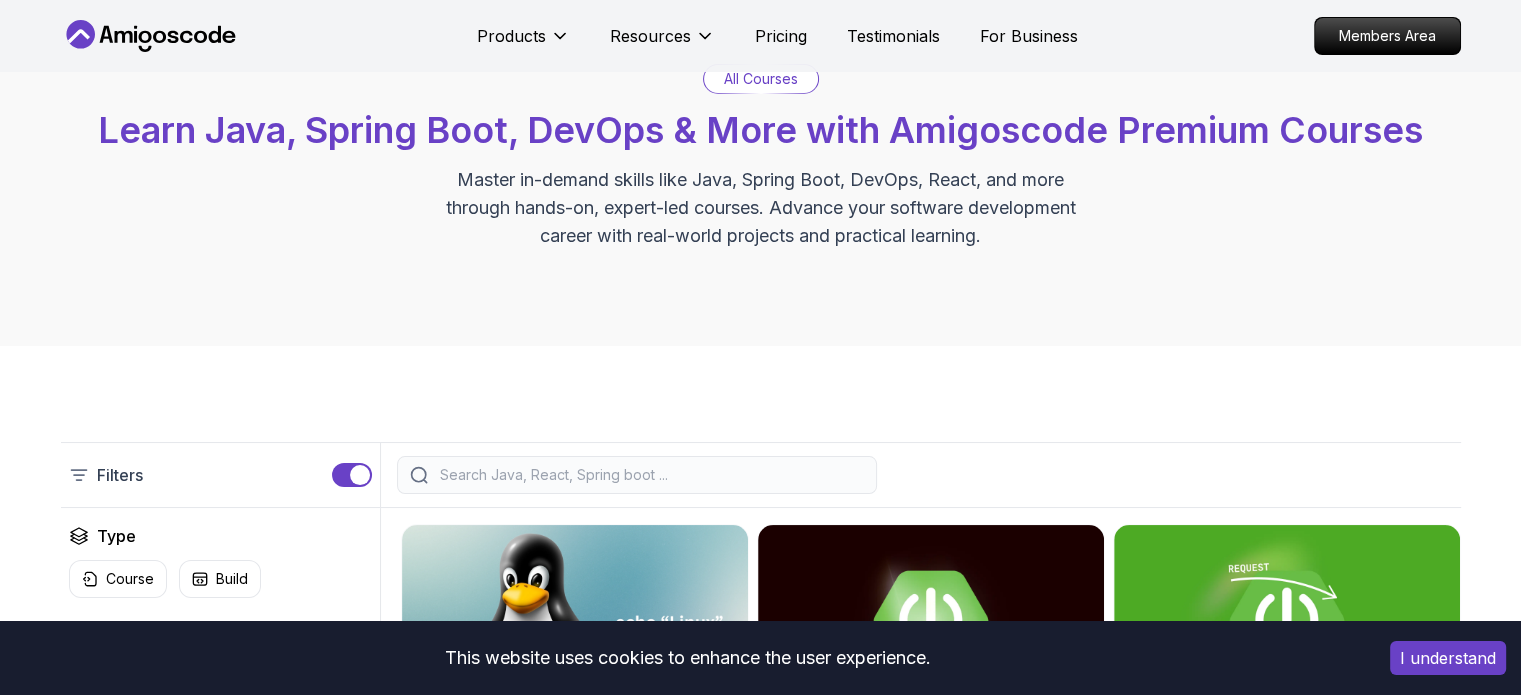 scroll, scrollTop: 400, scrollLeft: 0, axis: vertical 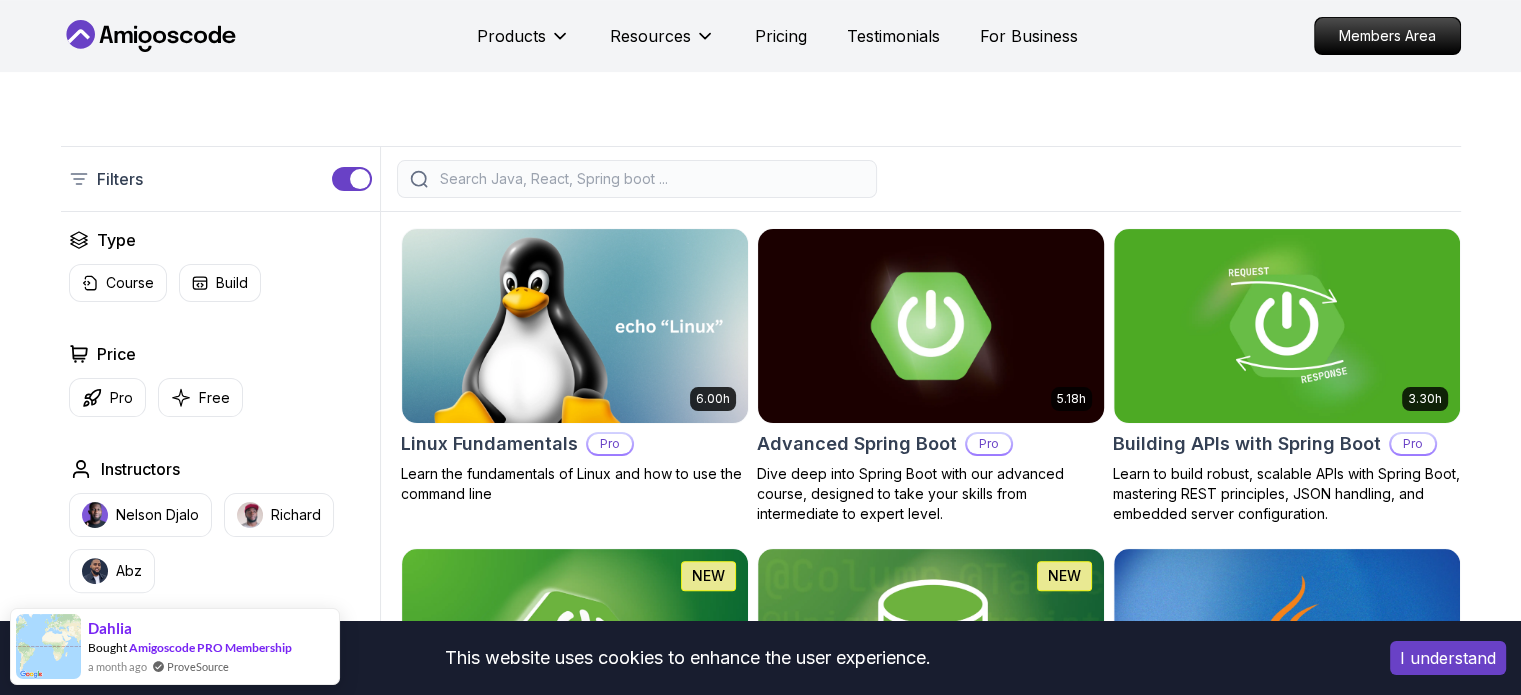 click at bounding box center [930, 325] 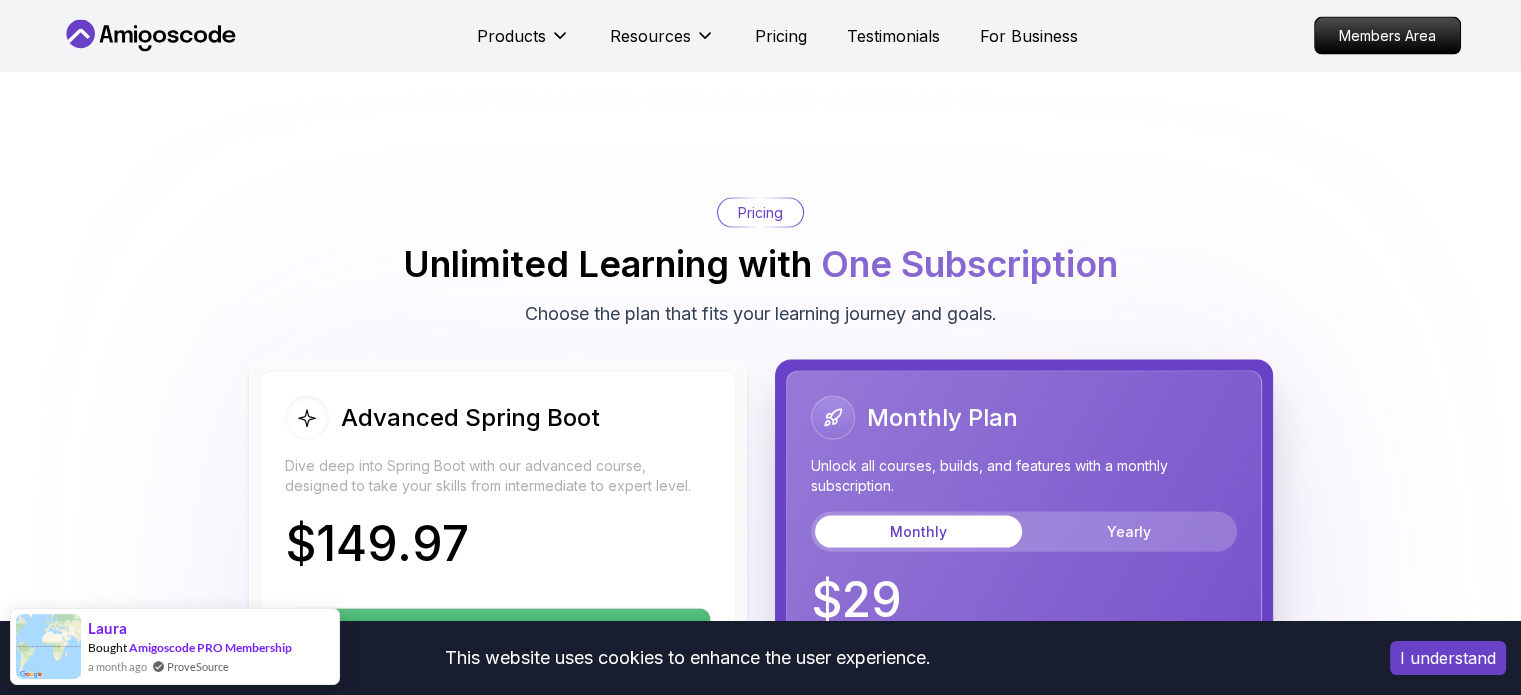 scroll, scrollTop: 4200, scrollLeft: 0, axis: vertical 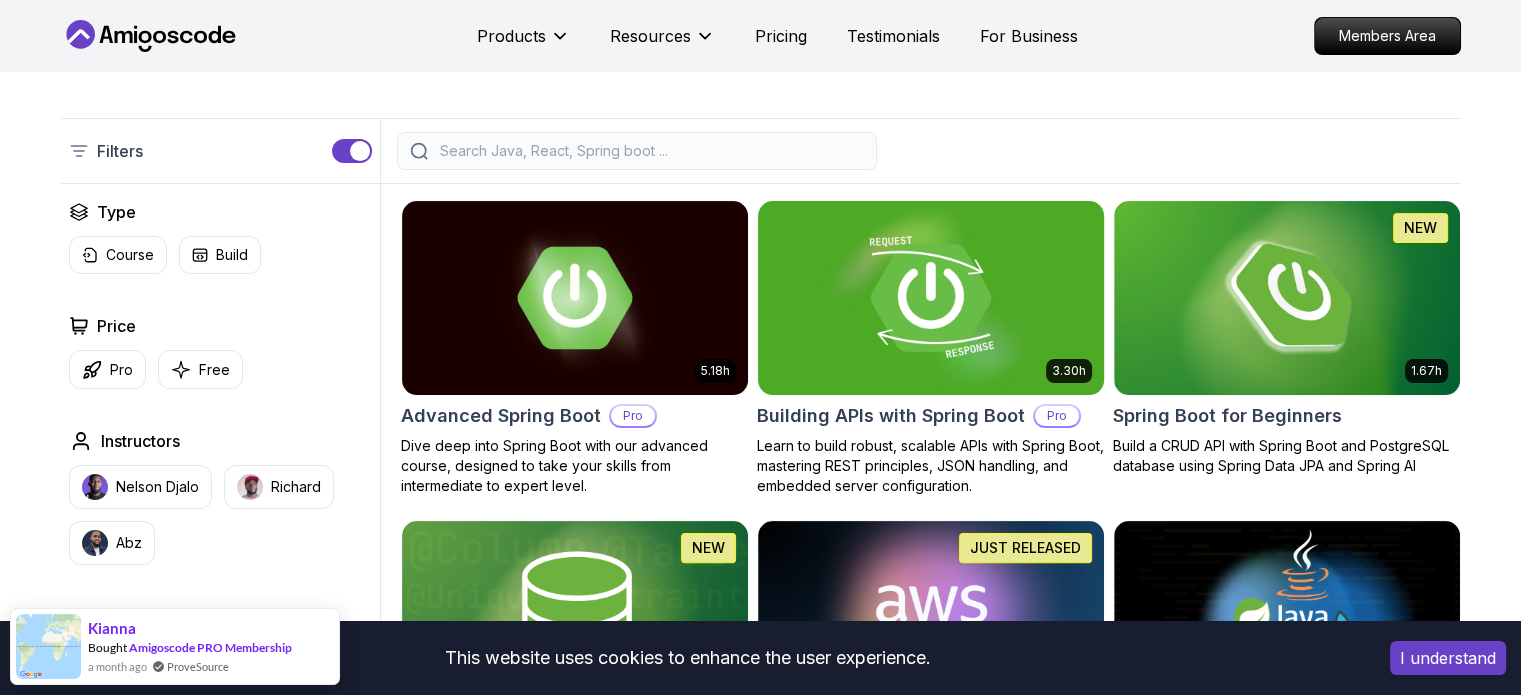 click at bounding box center [930, 297] 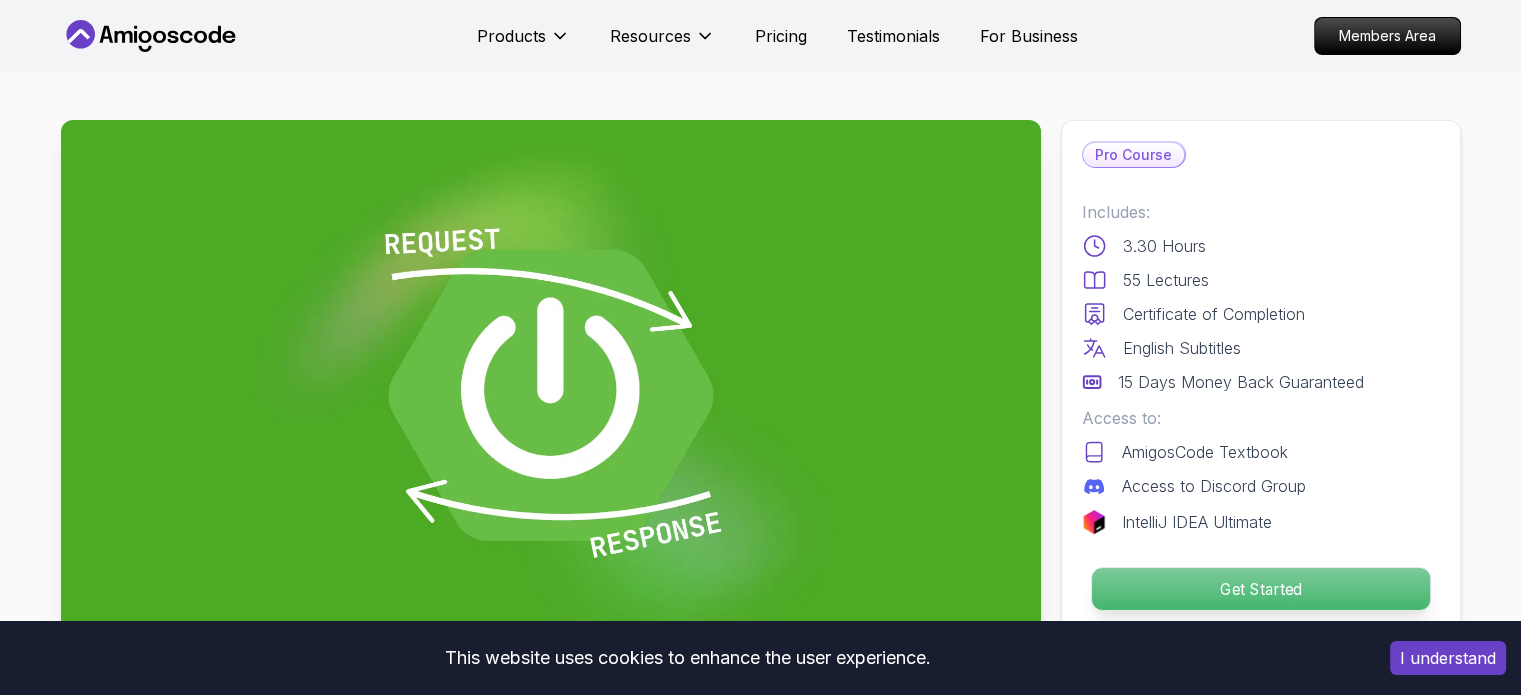 click on "Get Started" at bounding box center [1260, 589] 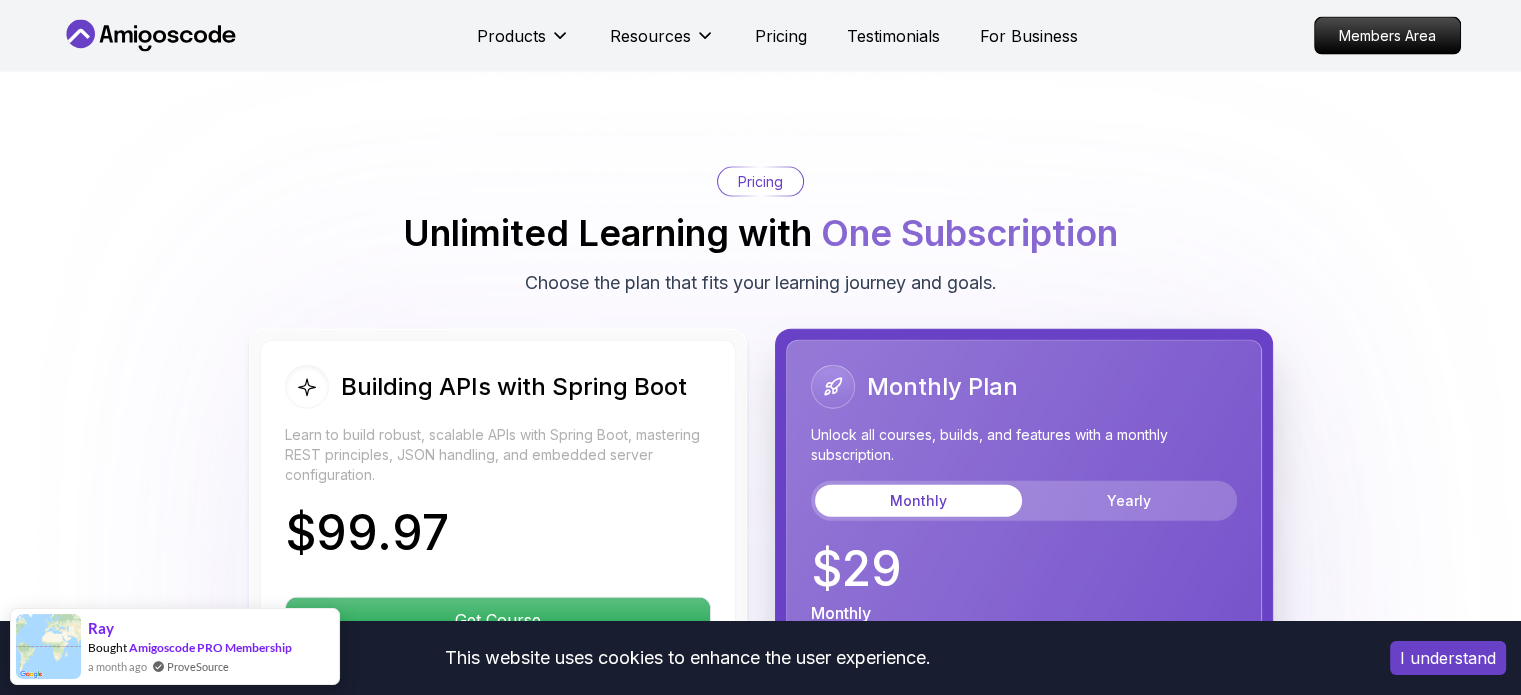scroll, scrollTop: 4481, scrollLeft: 0, axis: vertical 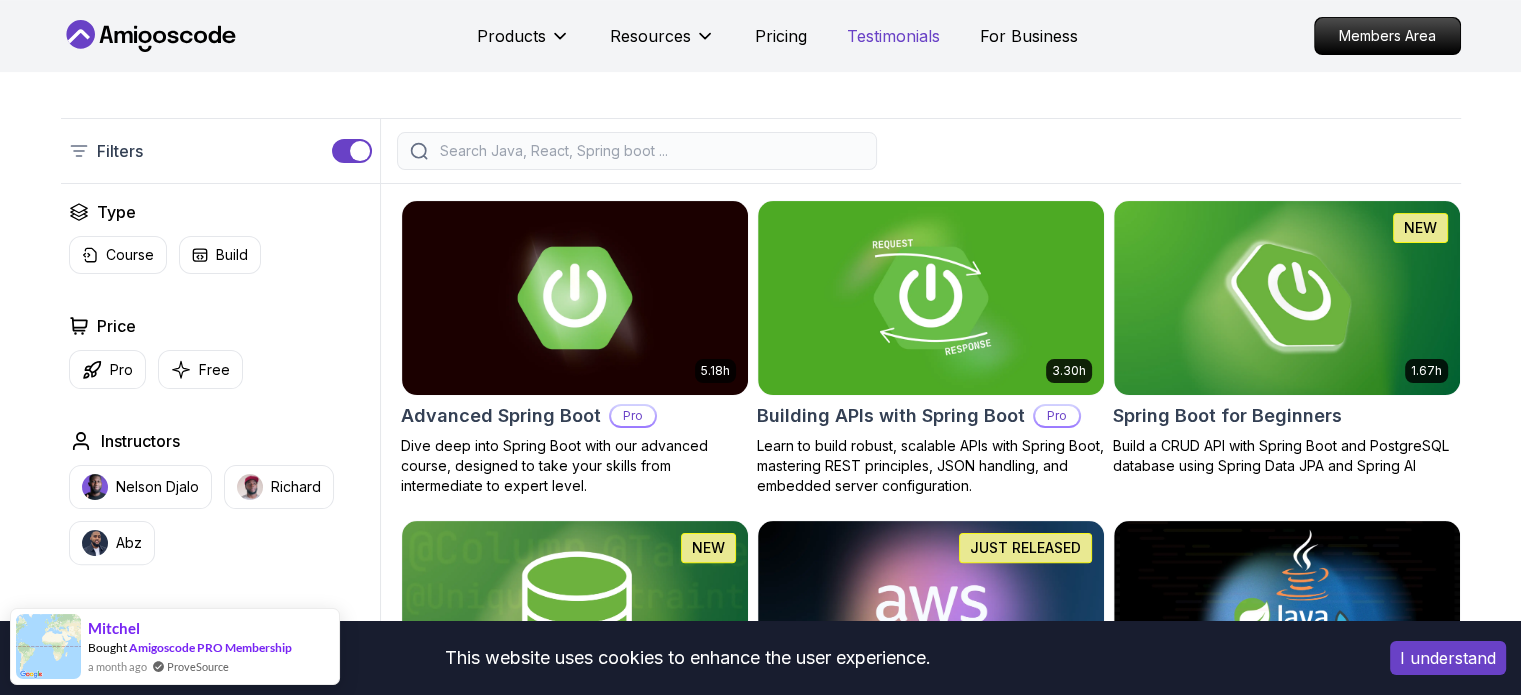 click on "Testimonials" at bounding box center [893, 36] 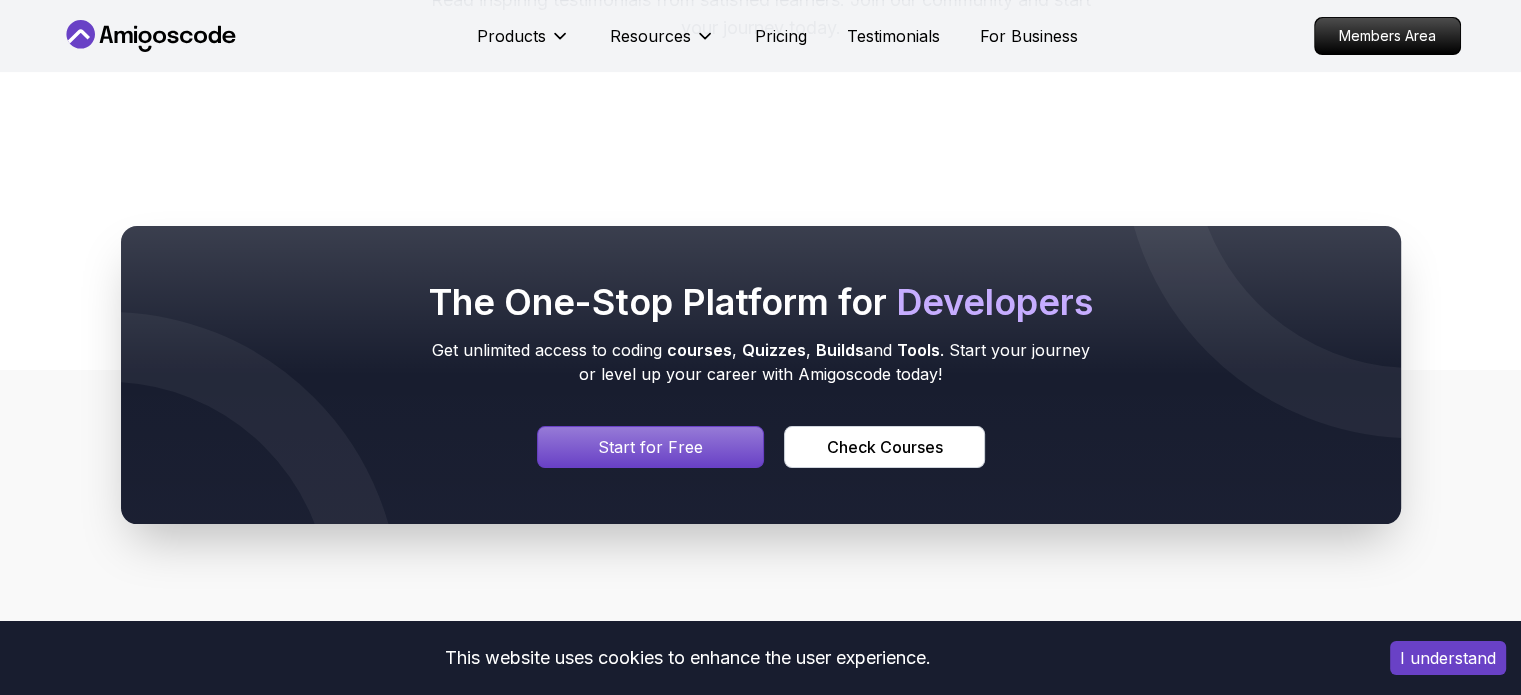 scroll, scrollTop: 300, scrollLeft: 0, axis: vertical 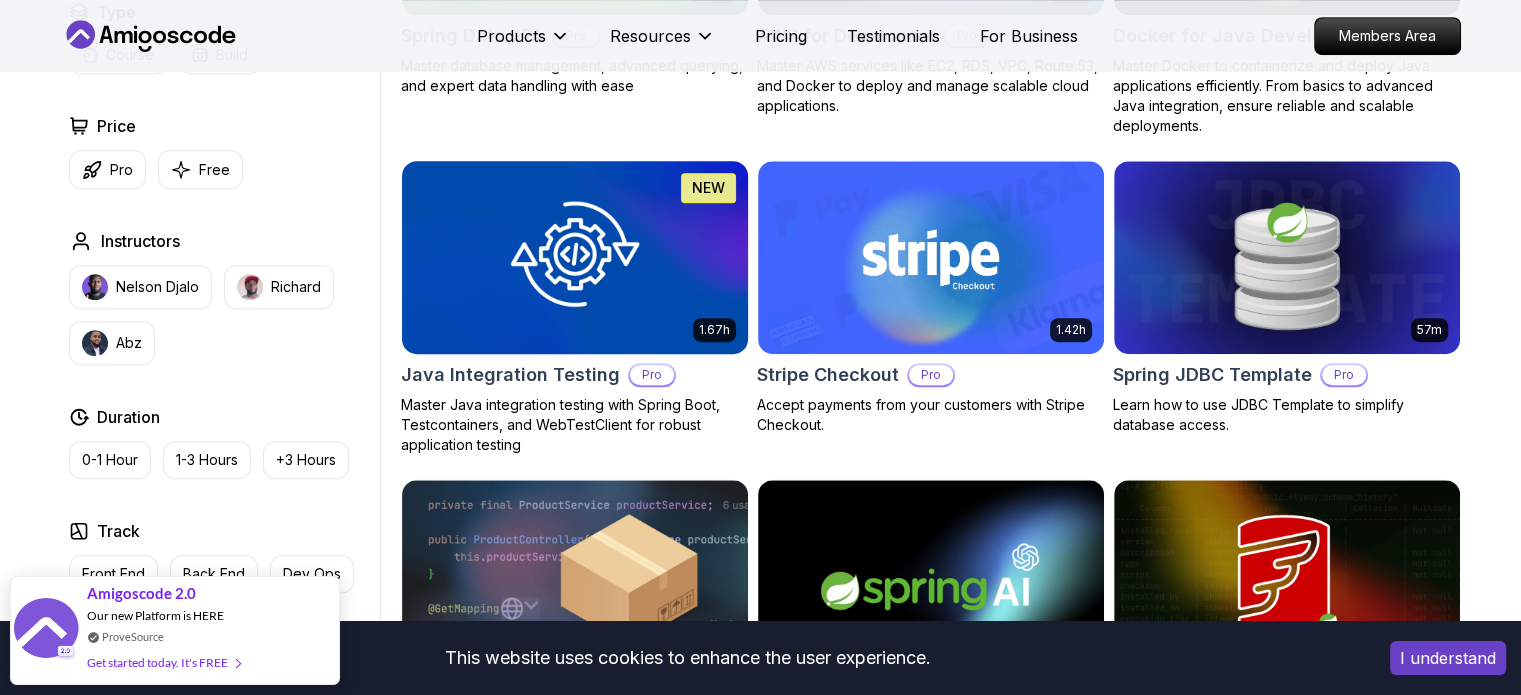 click at bounding box center (574, 257) 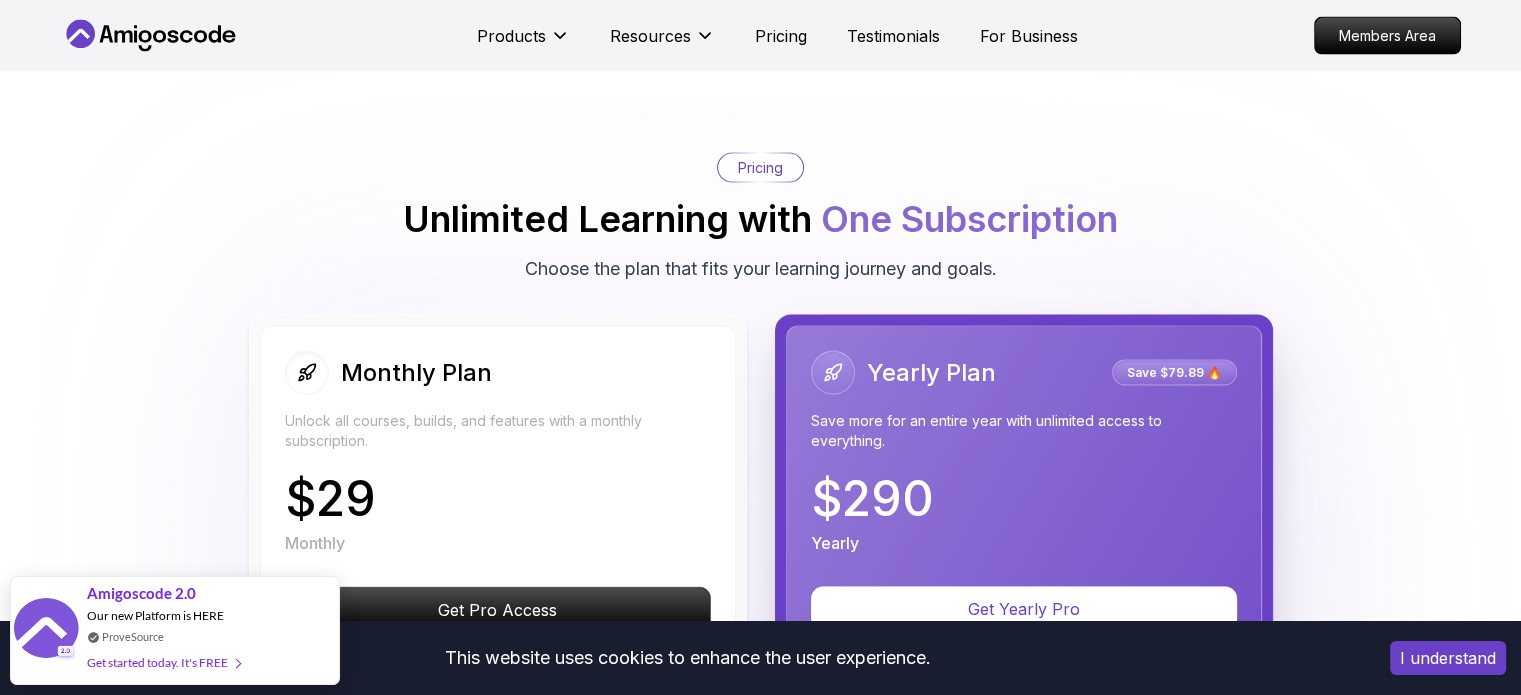 scroll, scrollTop: 4500, scrollLeft: 0, axis: vertical 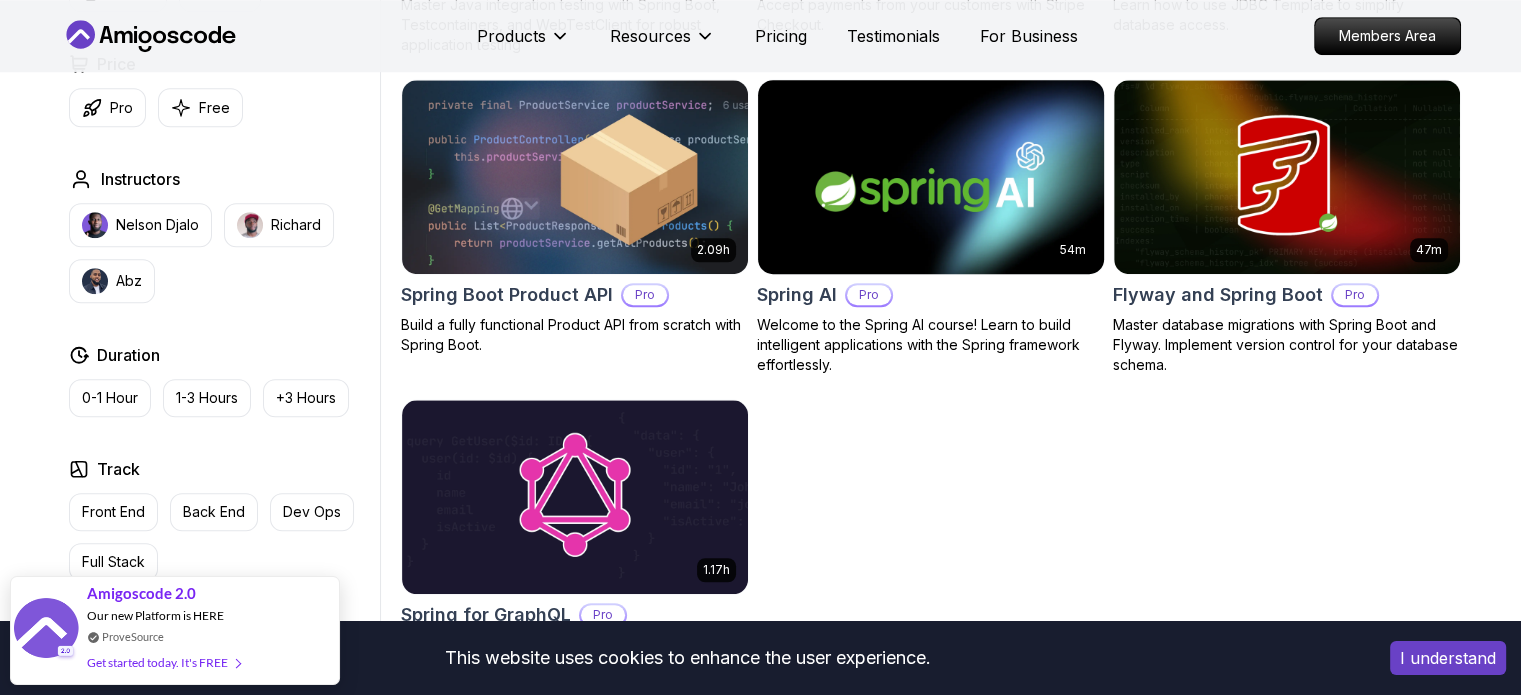 click at bounding box center (930, 176) 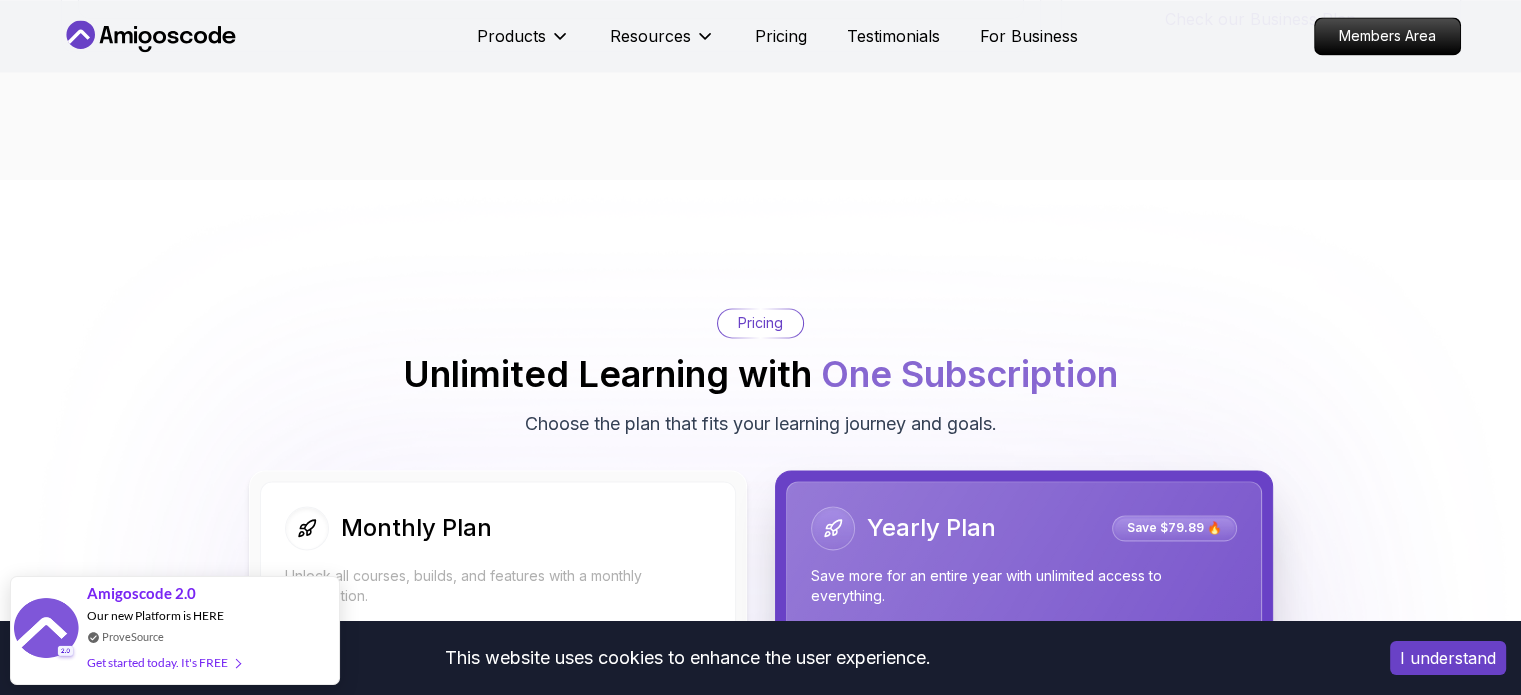 scroll, scrollTop: 3300, scrollLeft: 0, axis: vertical 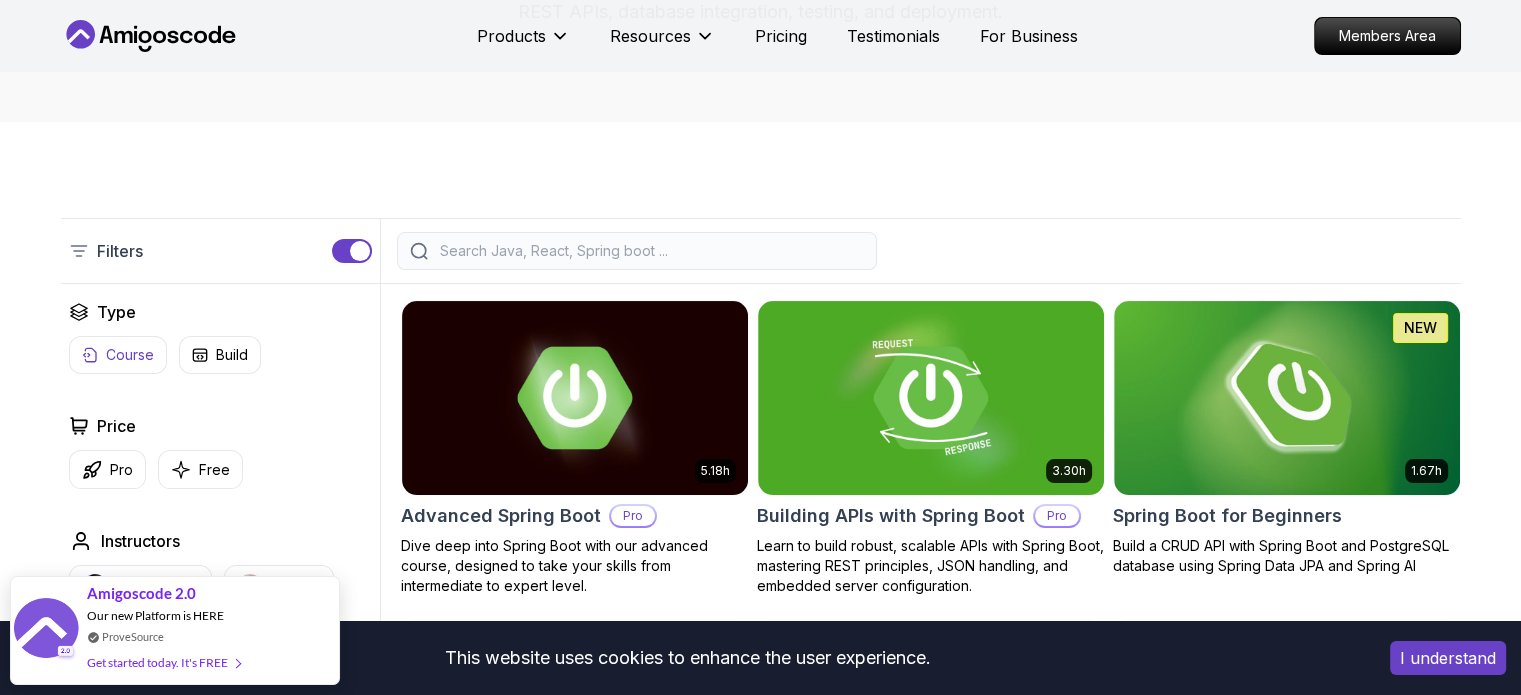 click on "Course" at bounding box center (130, 355) 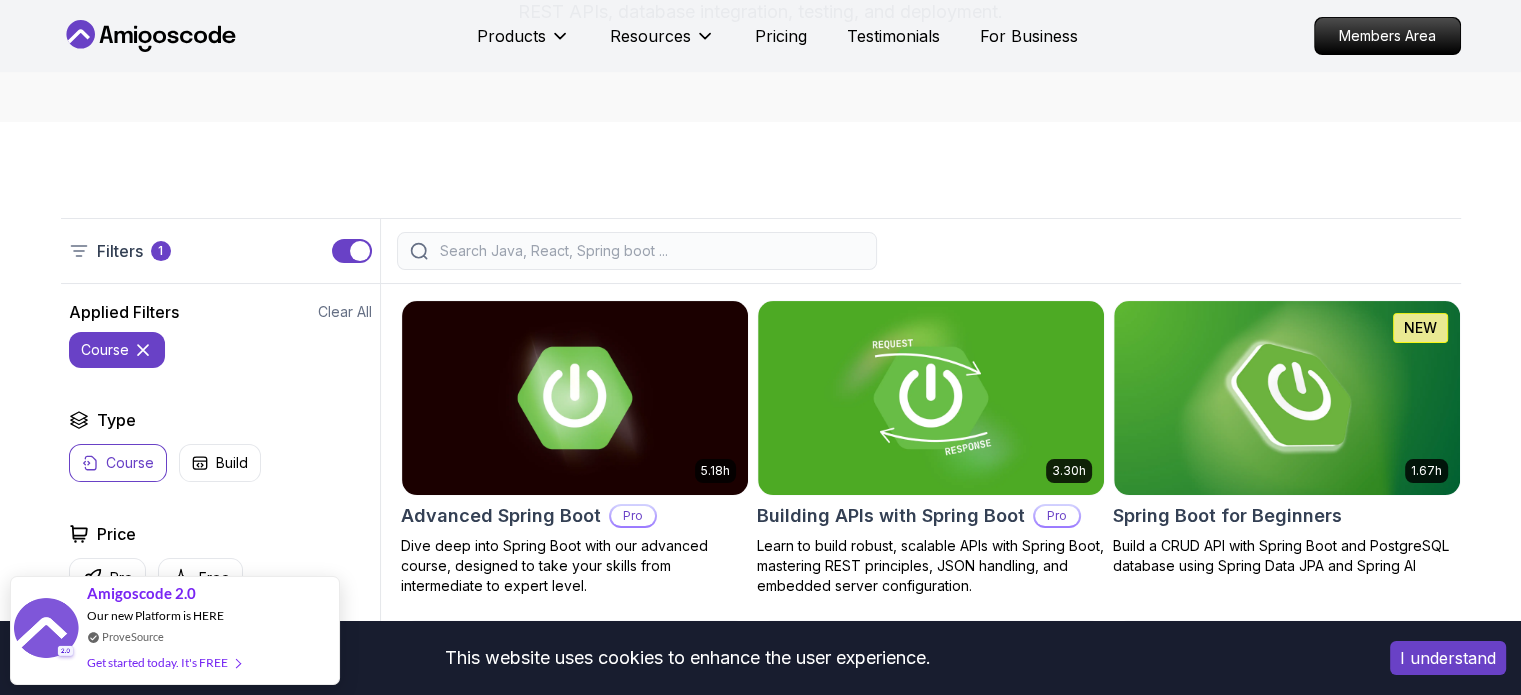 click 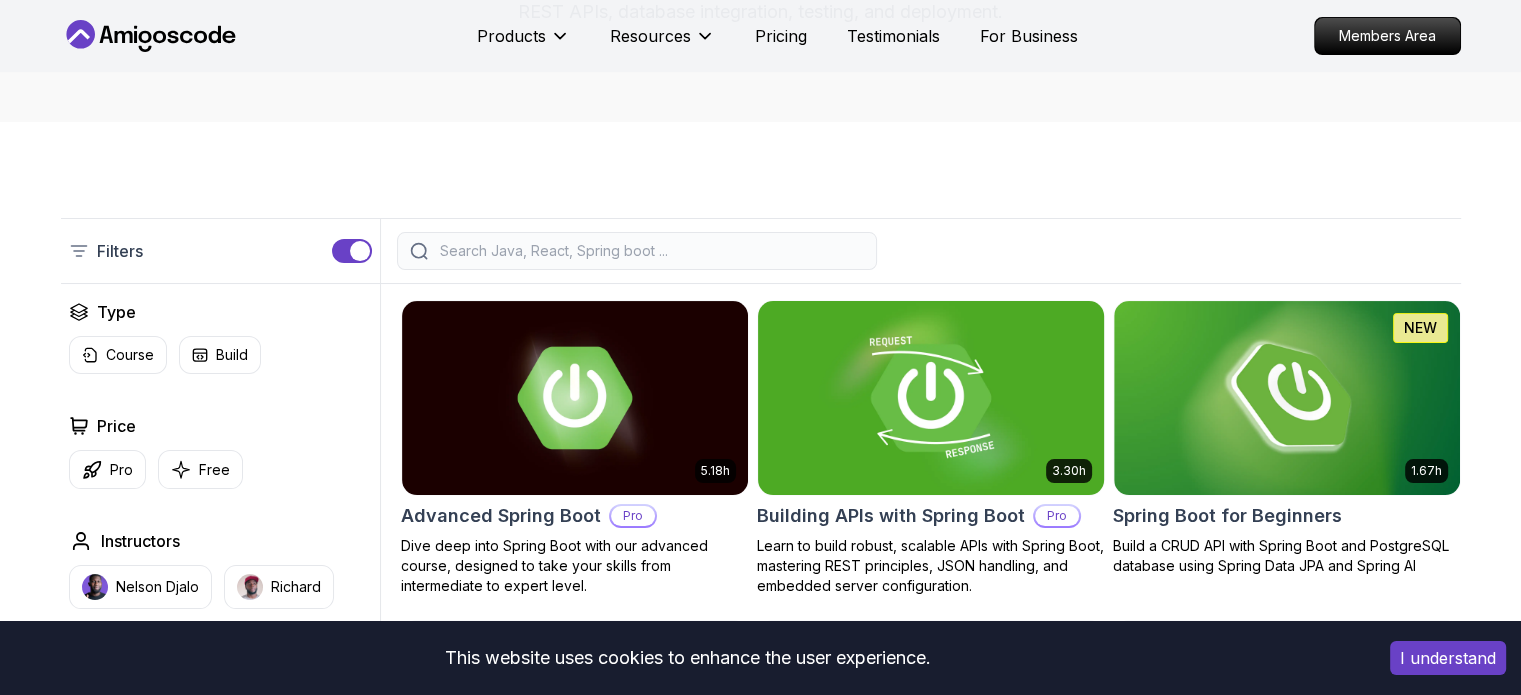 click at bounding box center (930, 397) 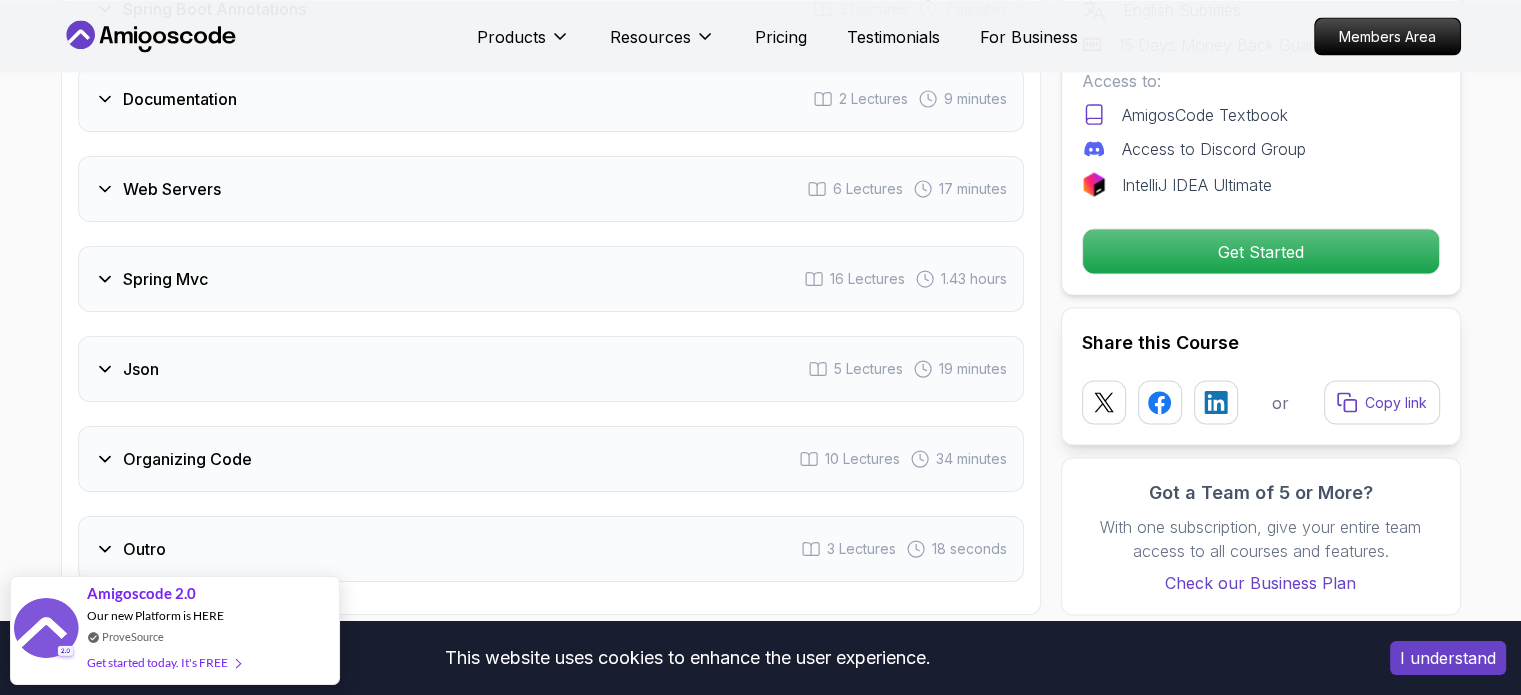 scroll, scrollTop: 3800, scrollLeft: 0, axis: vertical 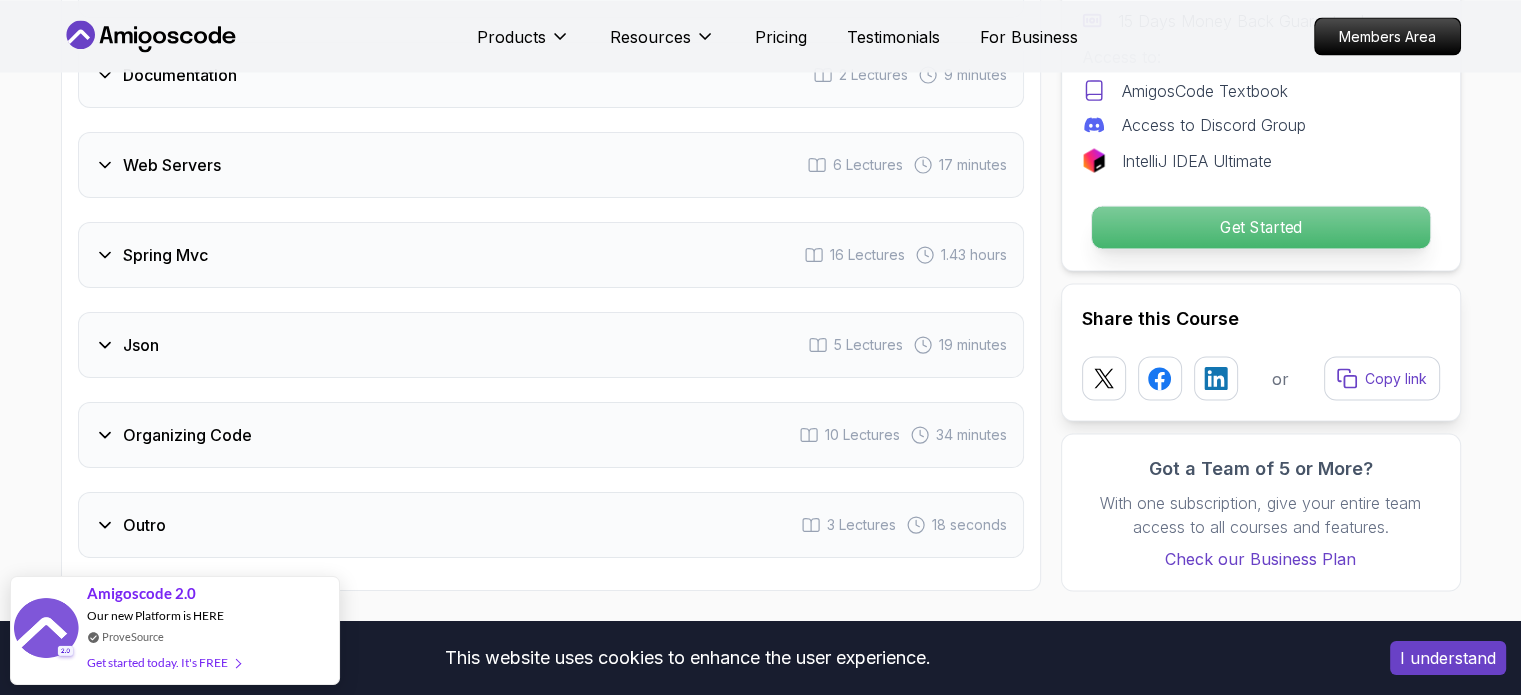 click on "Get Started" at bounding box center [1260, 227] 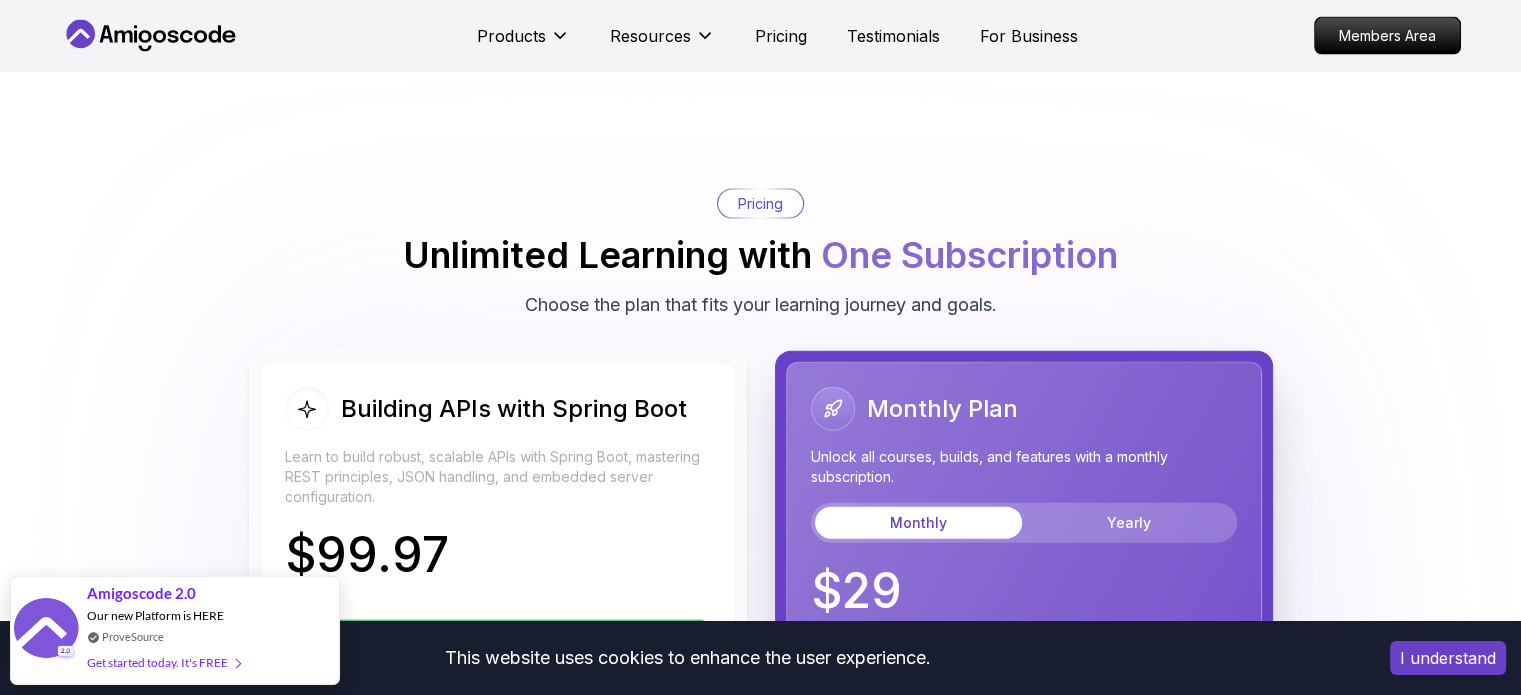 scroll, scrollTop: 4481, scrollLeft: 0, axis: vertical 